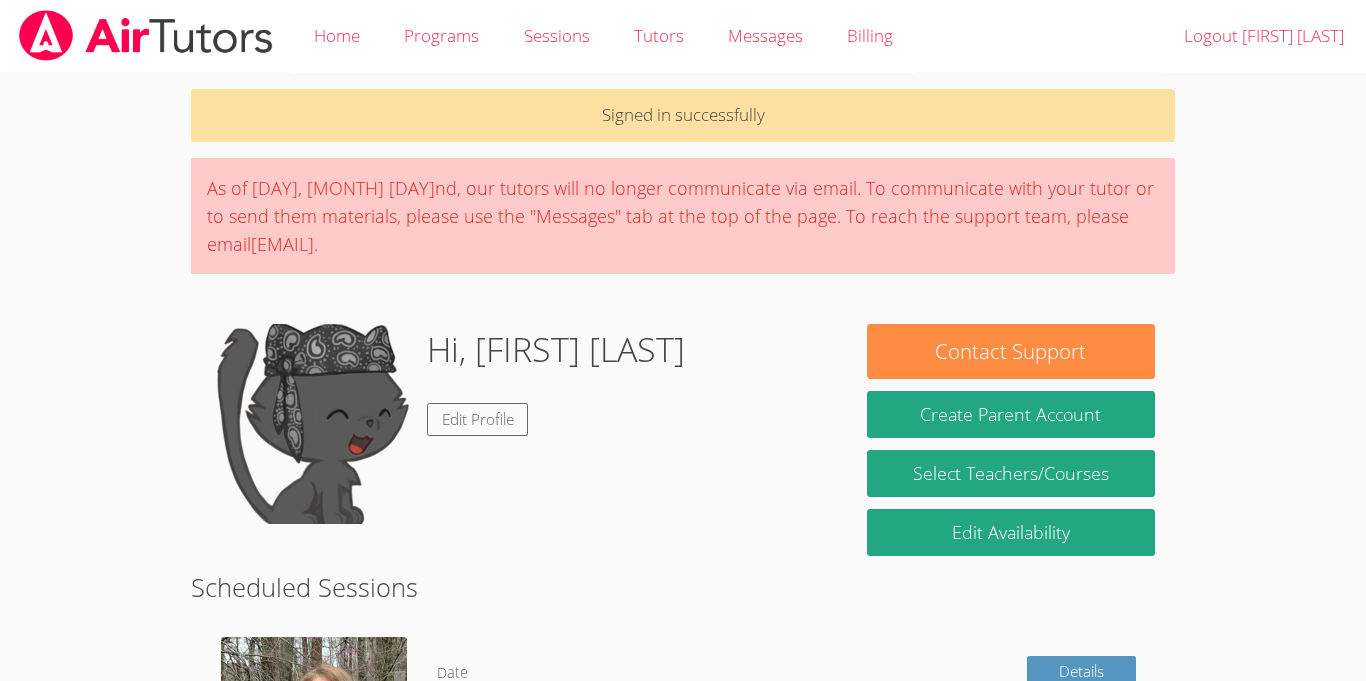 scroll, scrollTop: 0, scrollLeft: 0, axis: both 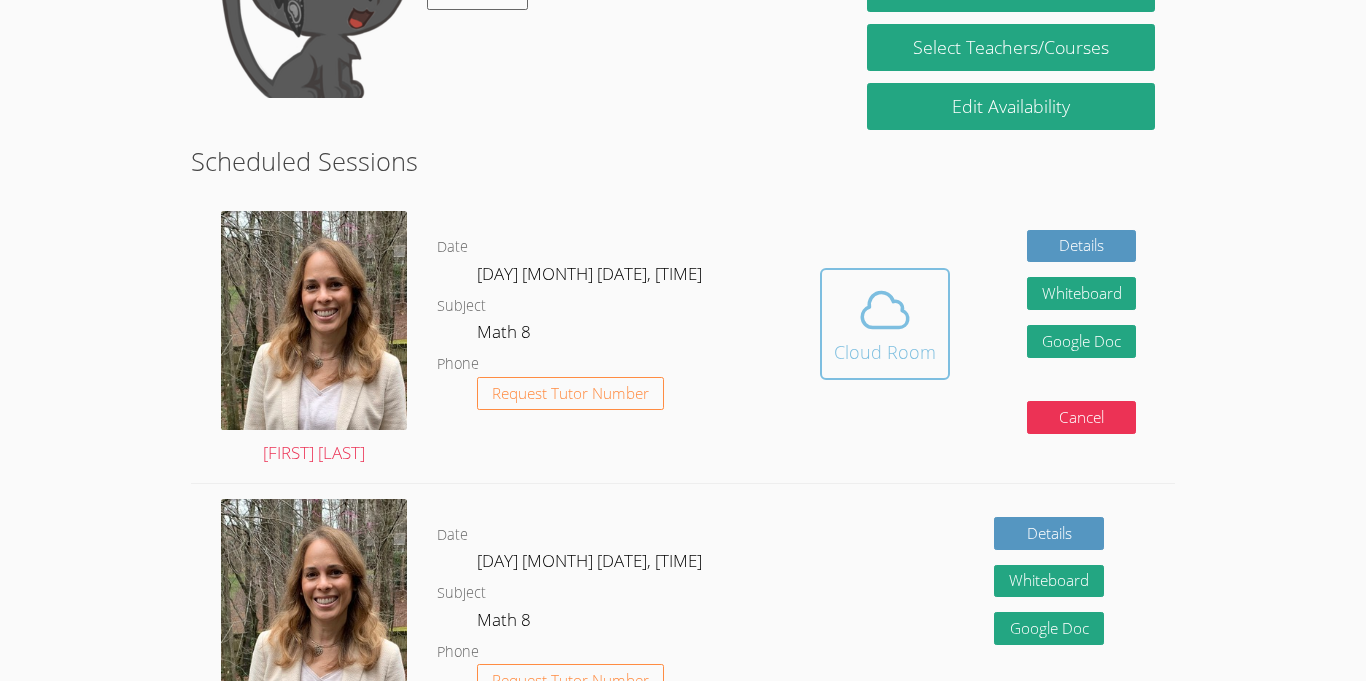 click on "Cloud Room" at bounding box center (885, 352) 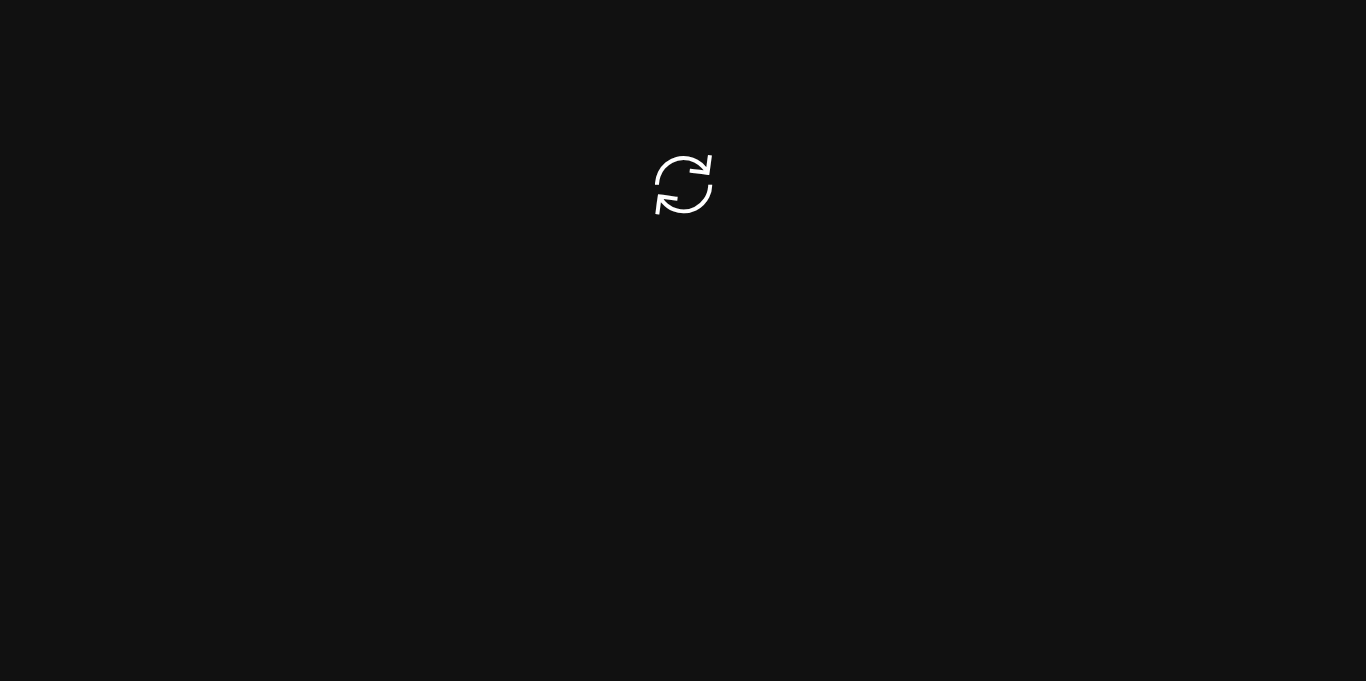 scroll, scrollTop: 0, scrollLeft: 0, axis: both 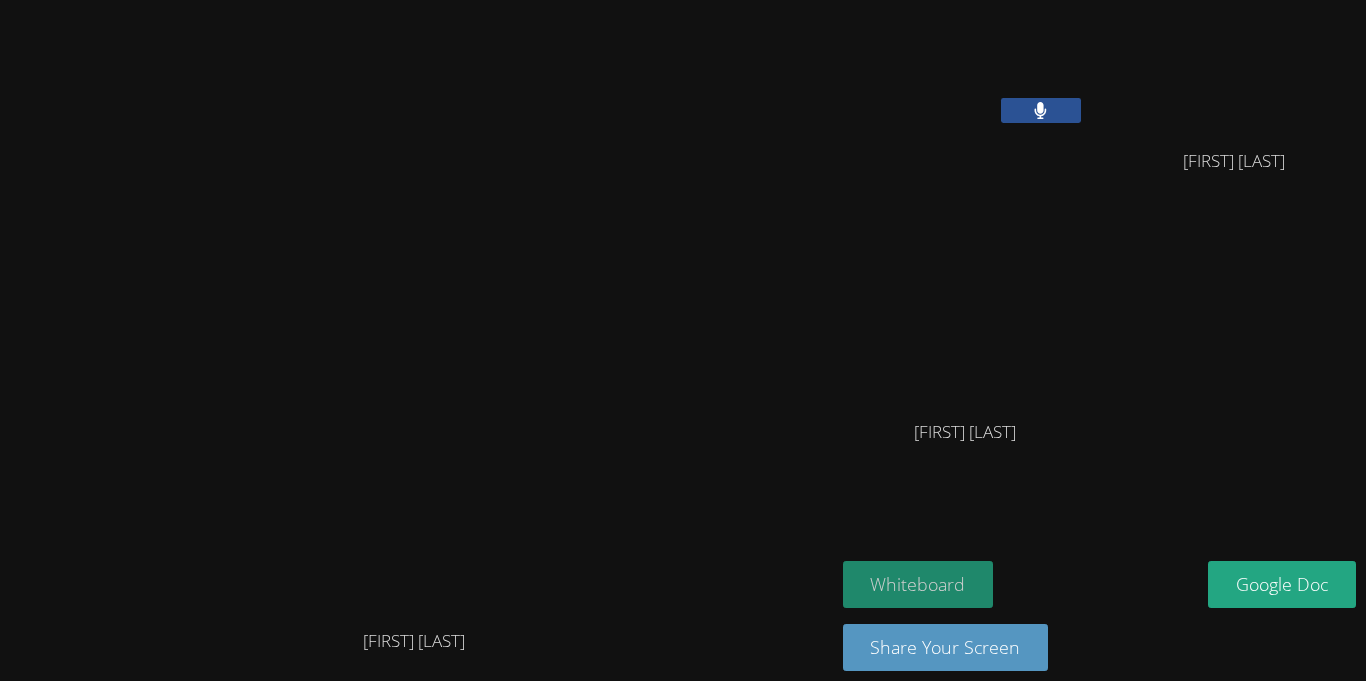 click on "Whiteboard" at bounding box center [918, 584] 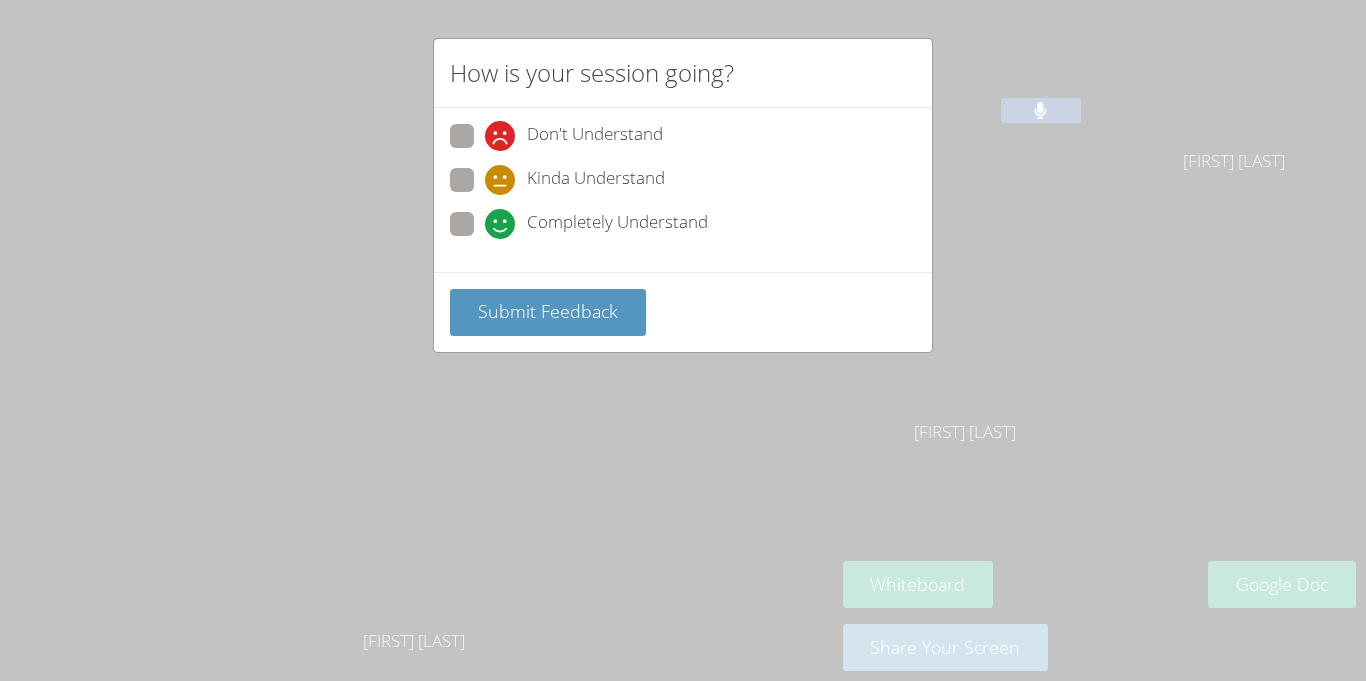 click at bounding box center (485, 239) 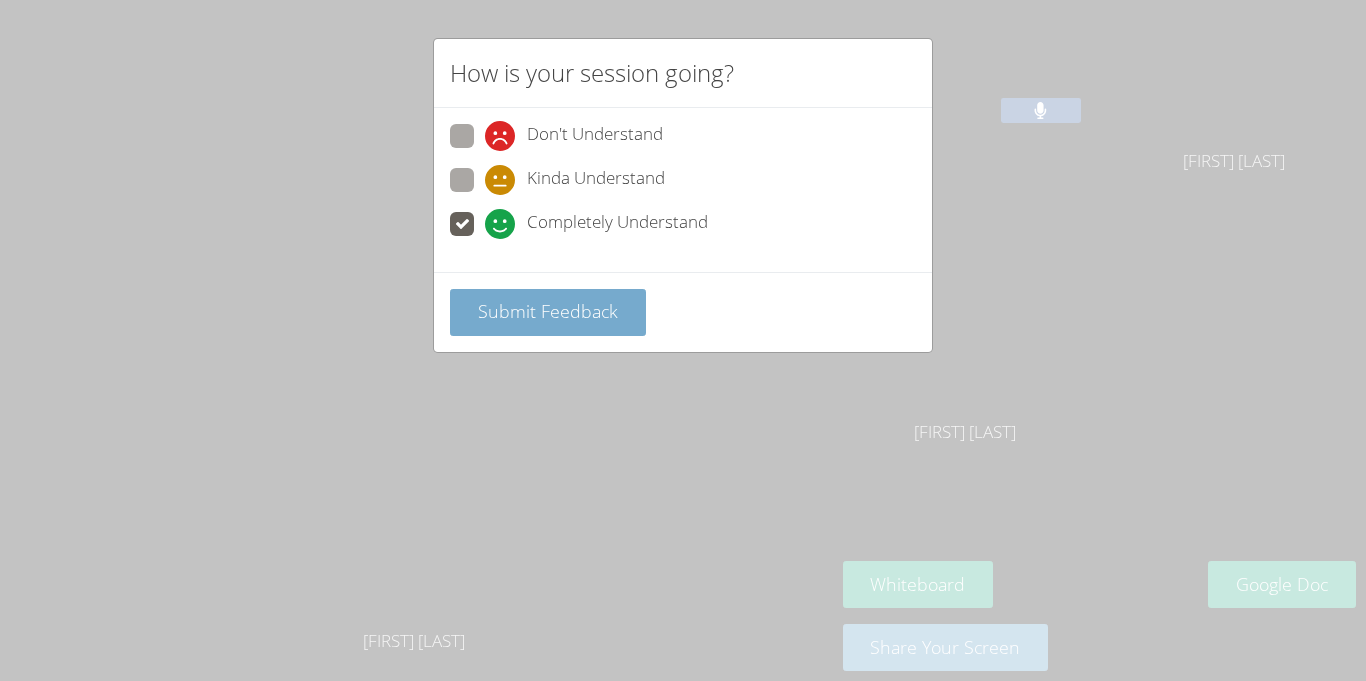 click on "Submit Feedback" at bounding box center [548, 312] 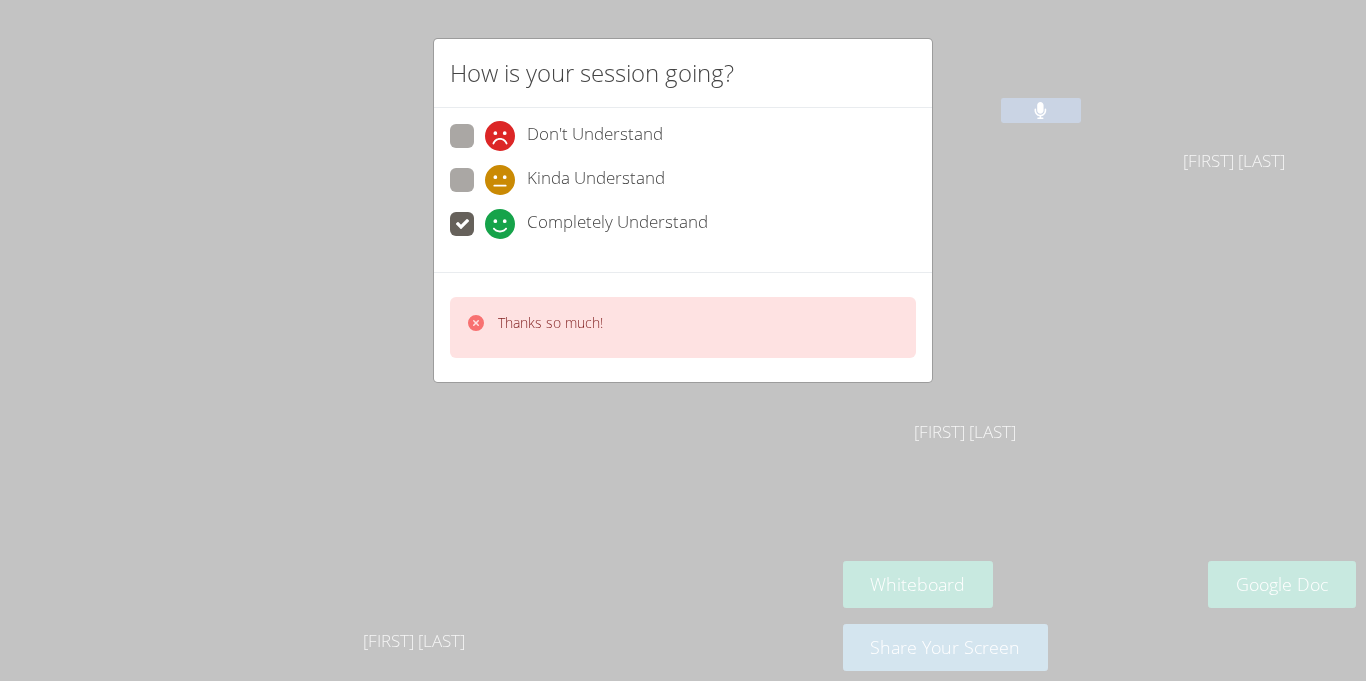 click at bounding box center (485, 195) 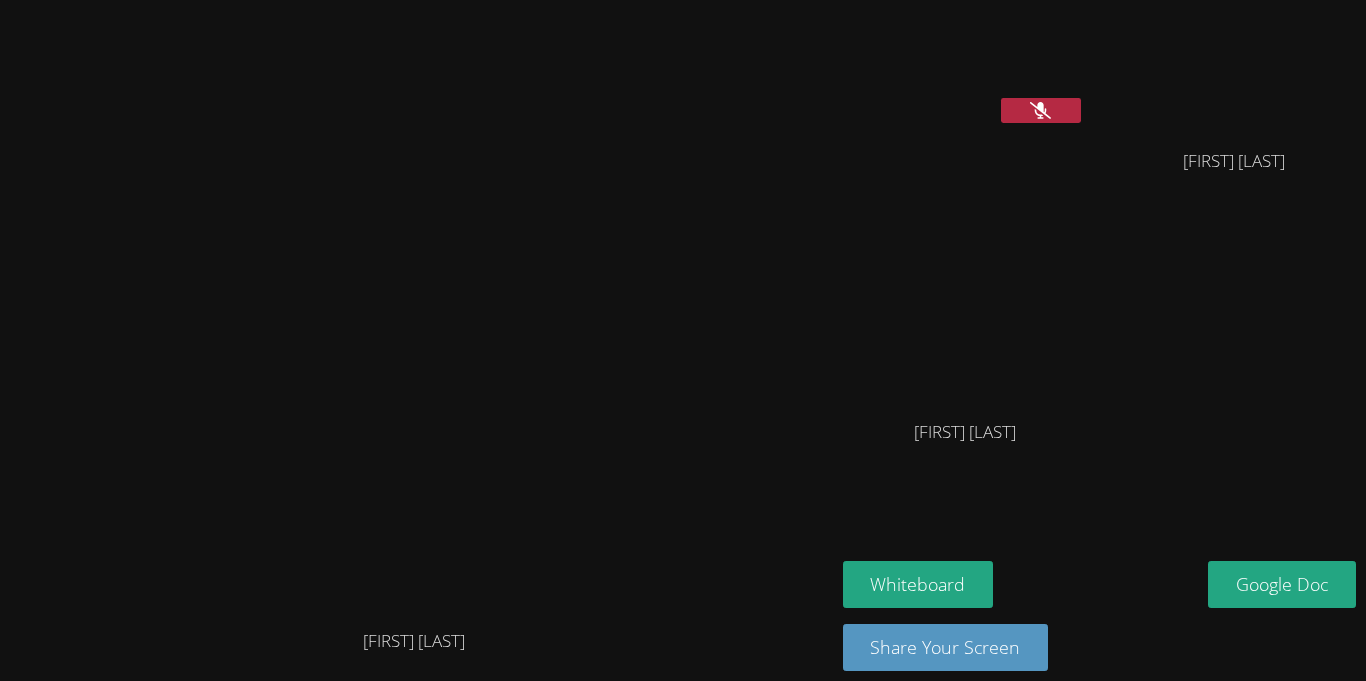 click 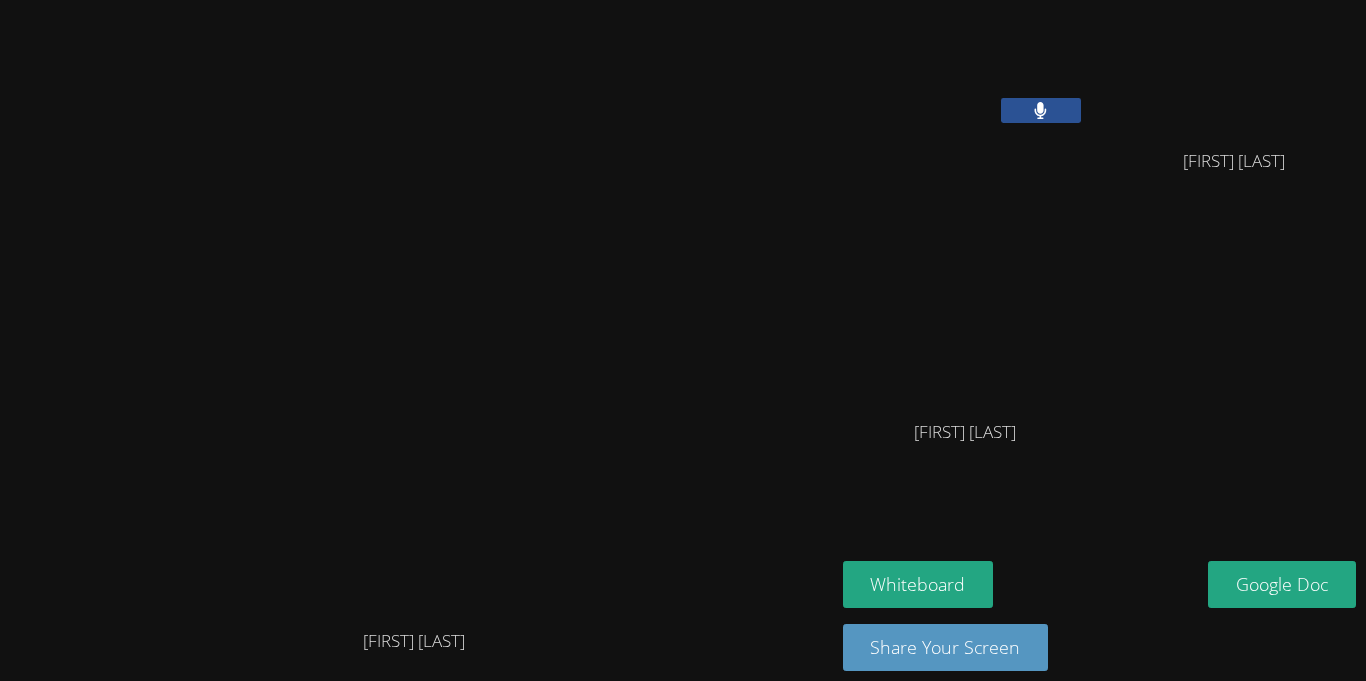 click 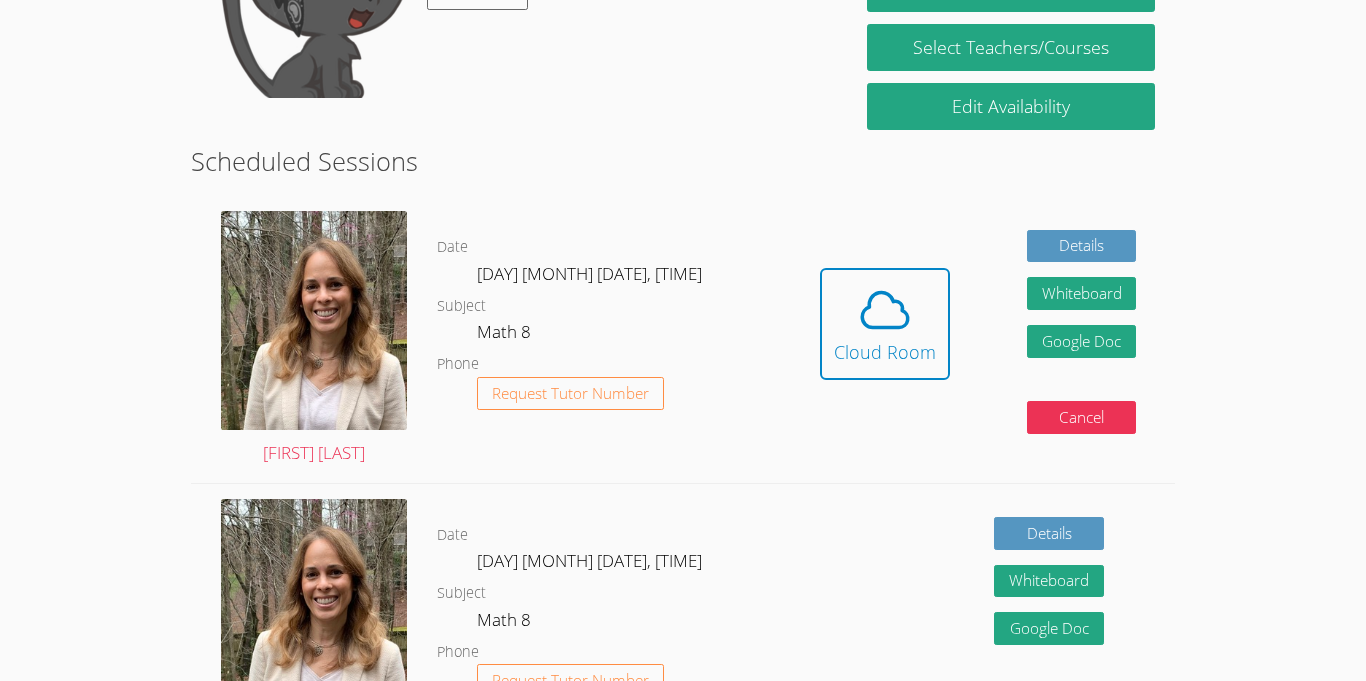 scroll, scrollTop: 0, scrollLeft: 0, axis: both 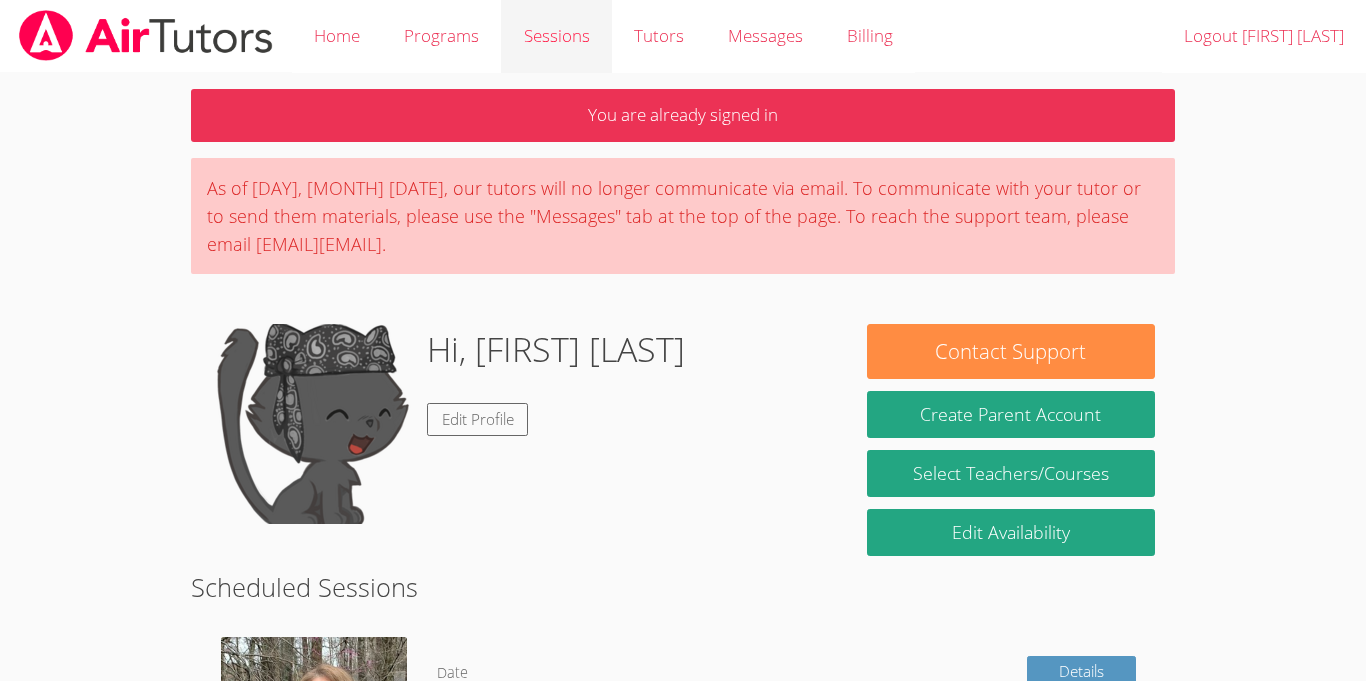 click on "Sessions" at bounding box center [556, 36] 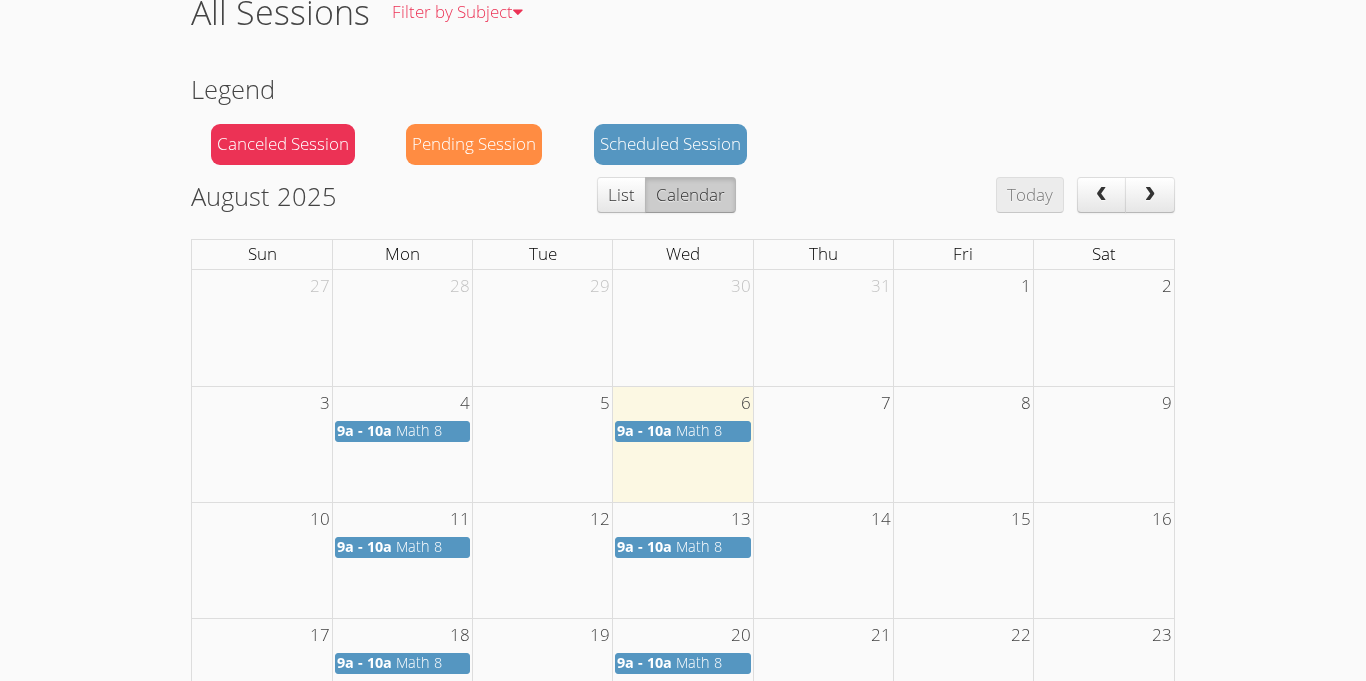 scroll, scrollTop: 134, scrollLeft: 0, axis: vertical 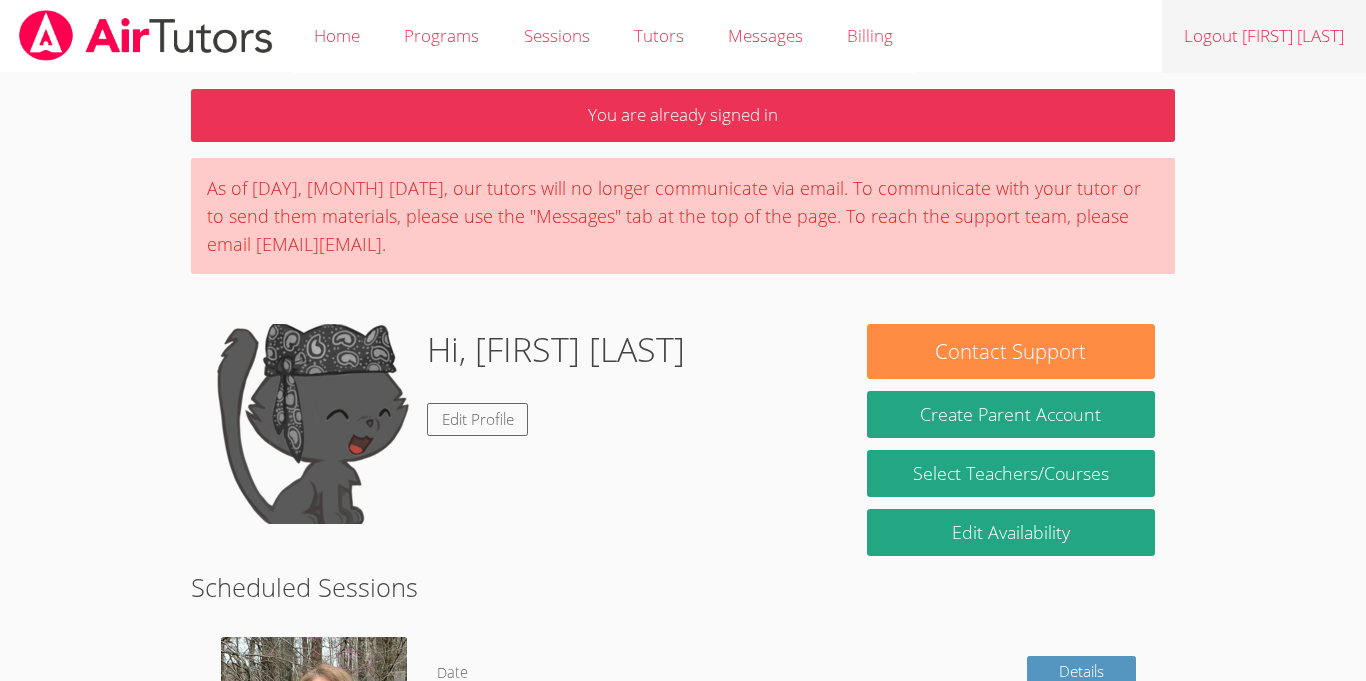 click on "Logout Jean Dawensky" at bounding box center [1264, 36] 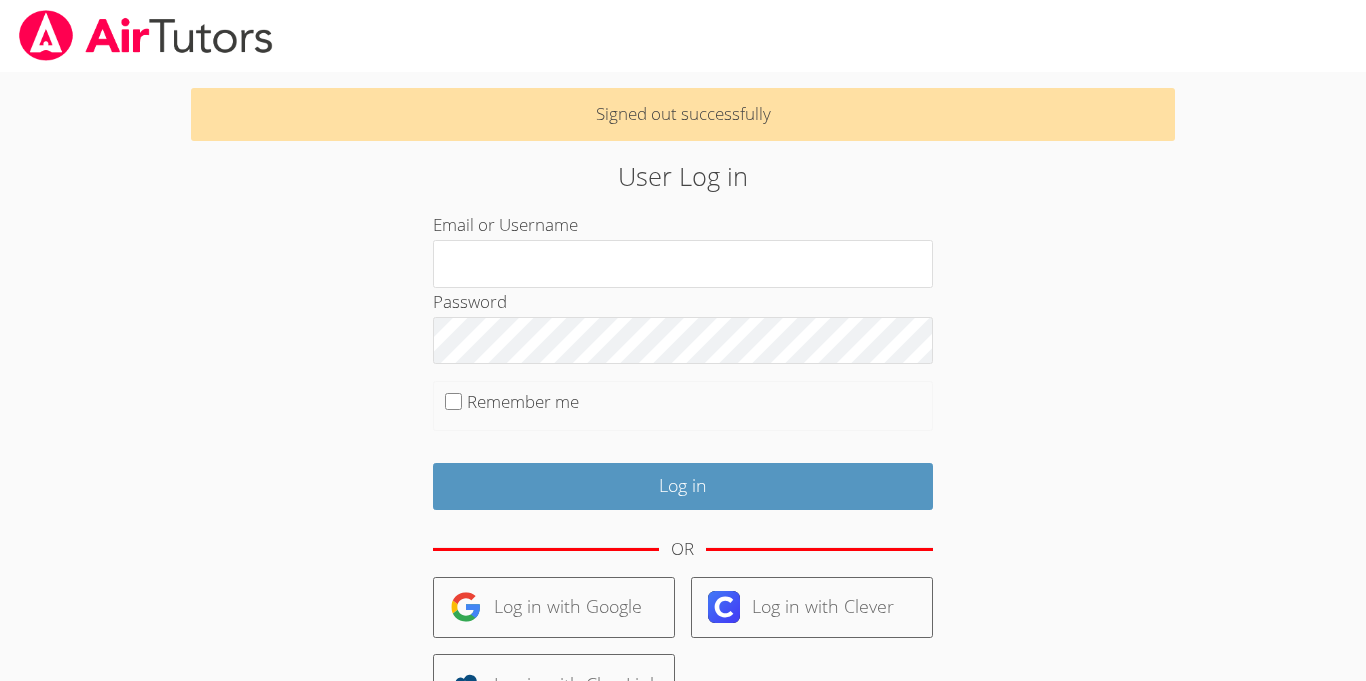 scroll, scrollTop: 0, scrollLeft: 0, axis: both 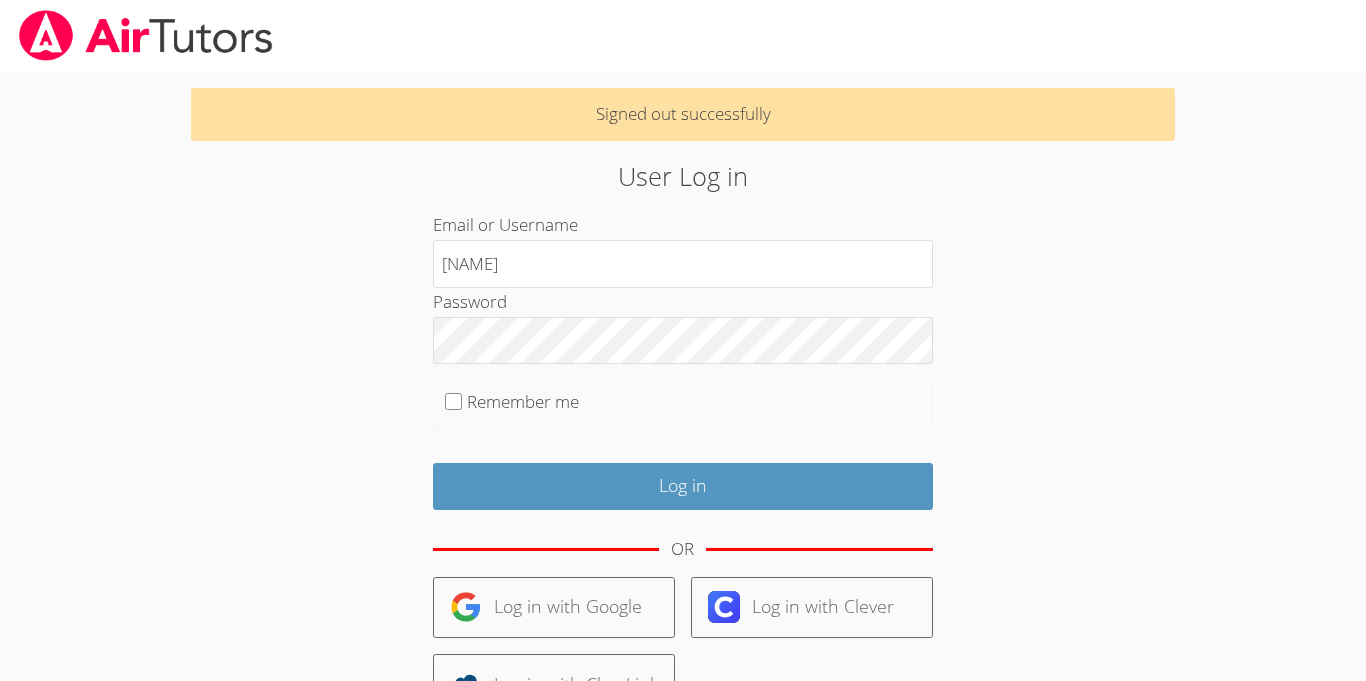 type on "[NAME]" 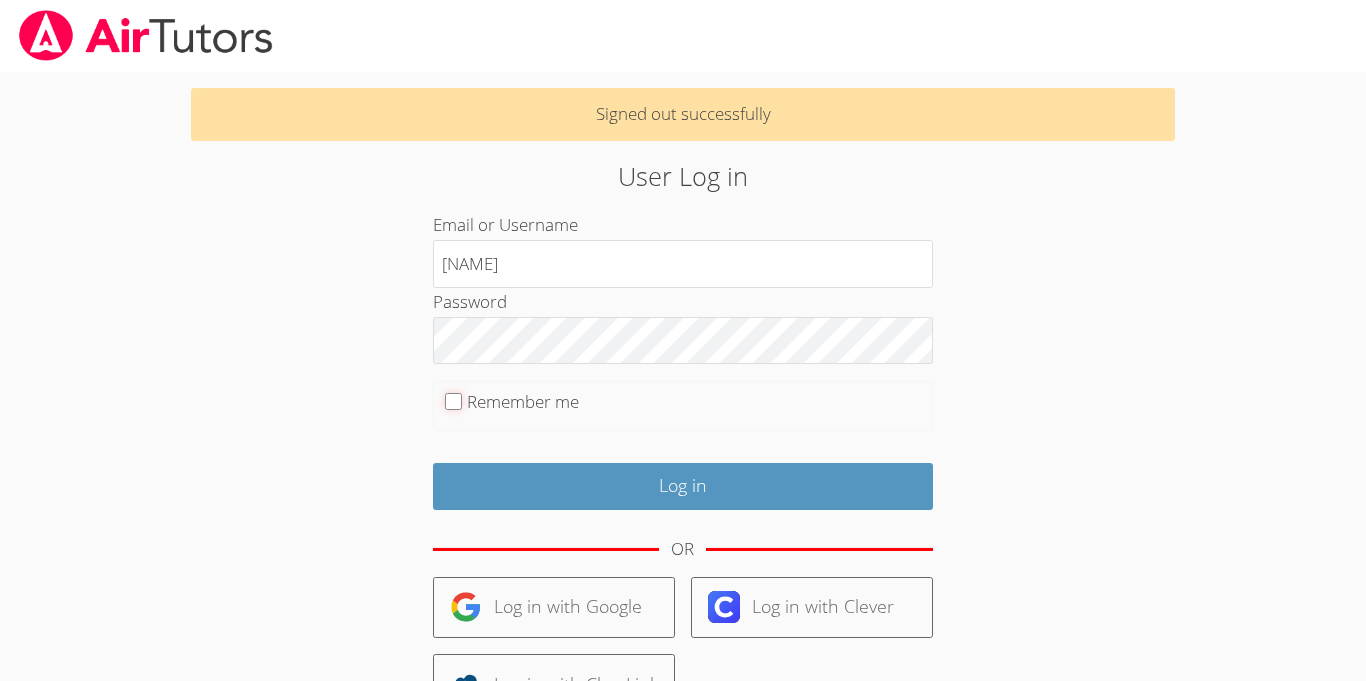 click on "Remember me" at bounding box center [453, 401] 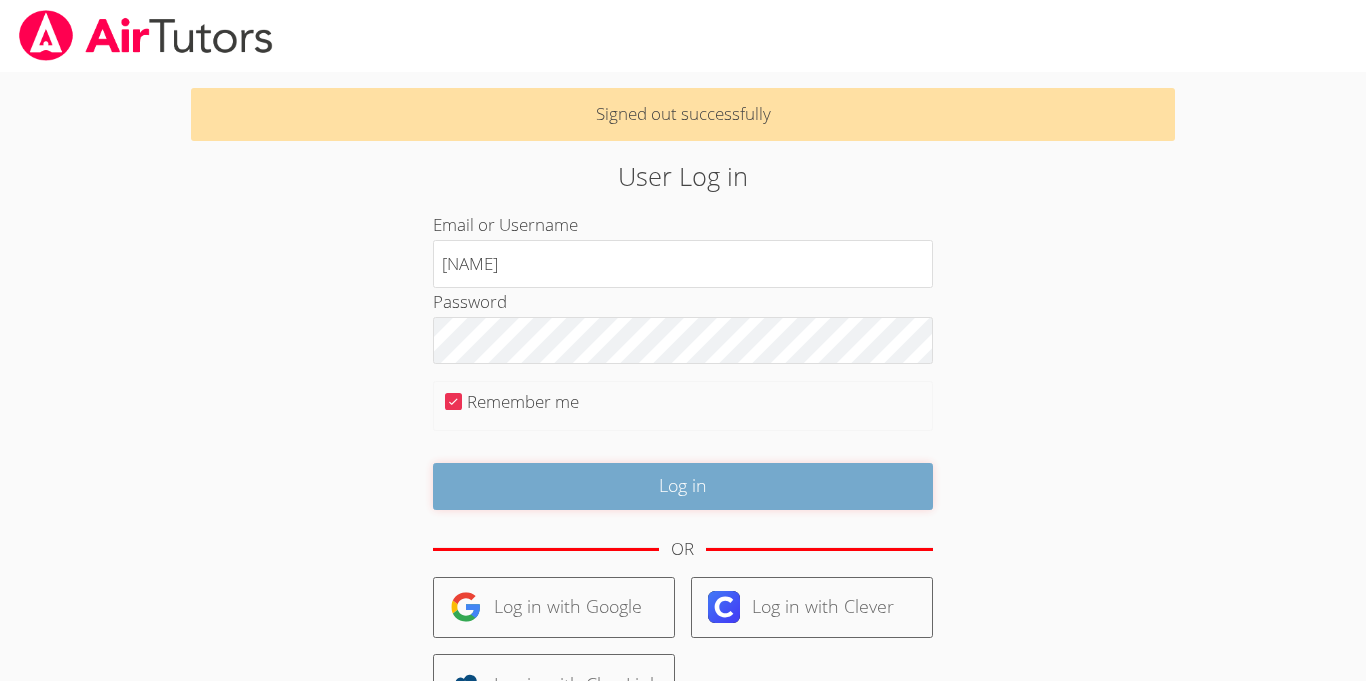 click on "Log in" at bounding box center (683, 486) 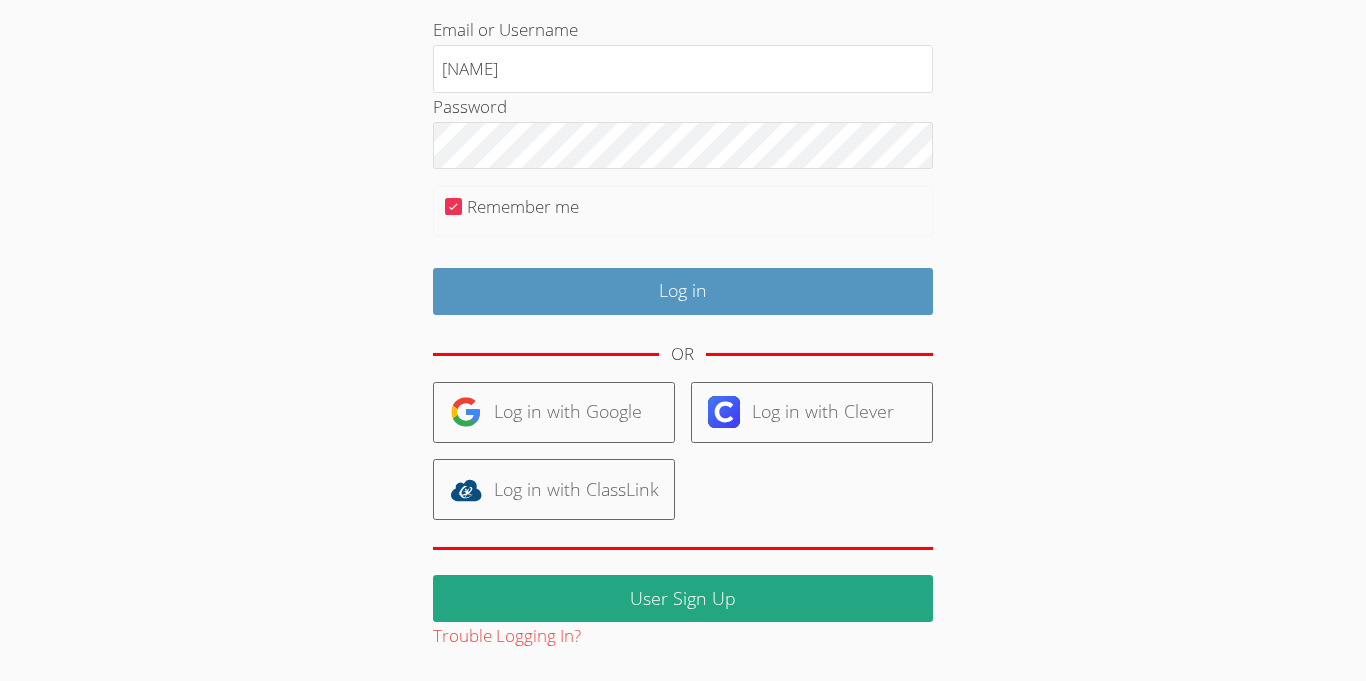 scroll, scrollTop: 194, scrollLeft: 0, axis: vertical 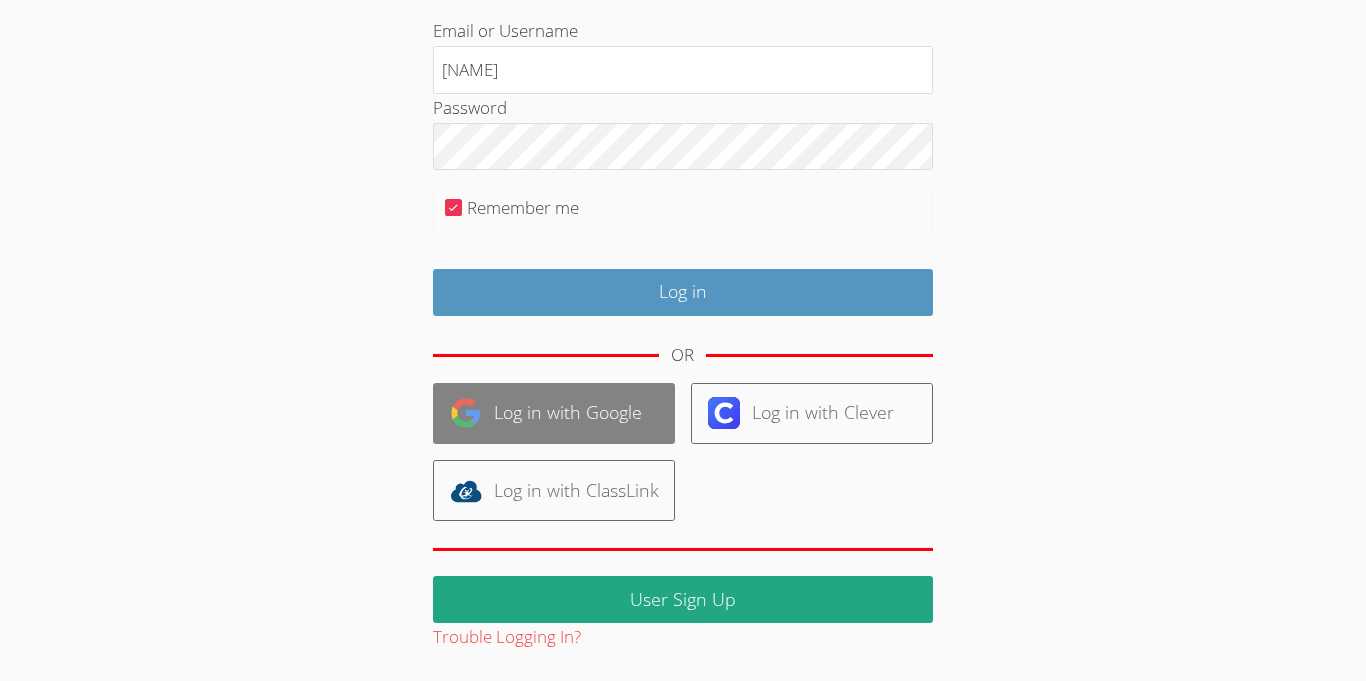 click on "Log in with Google" at bounding box center (554, 413) 